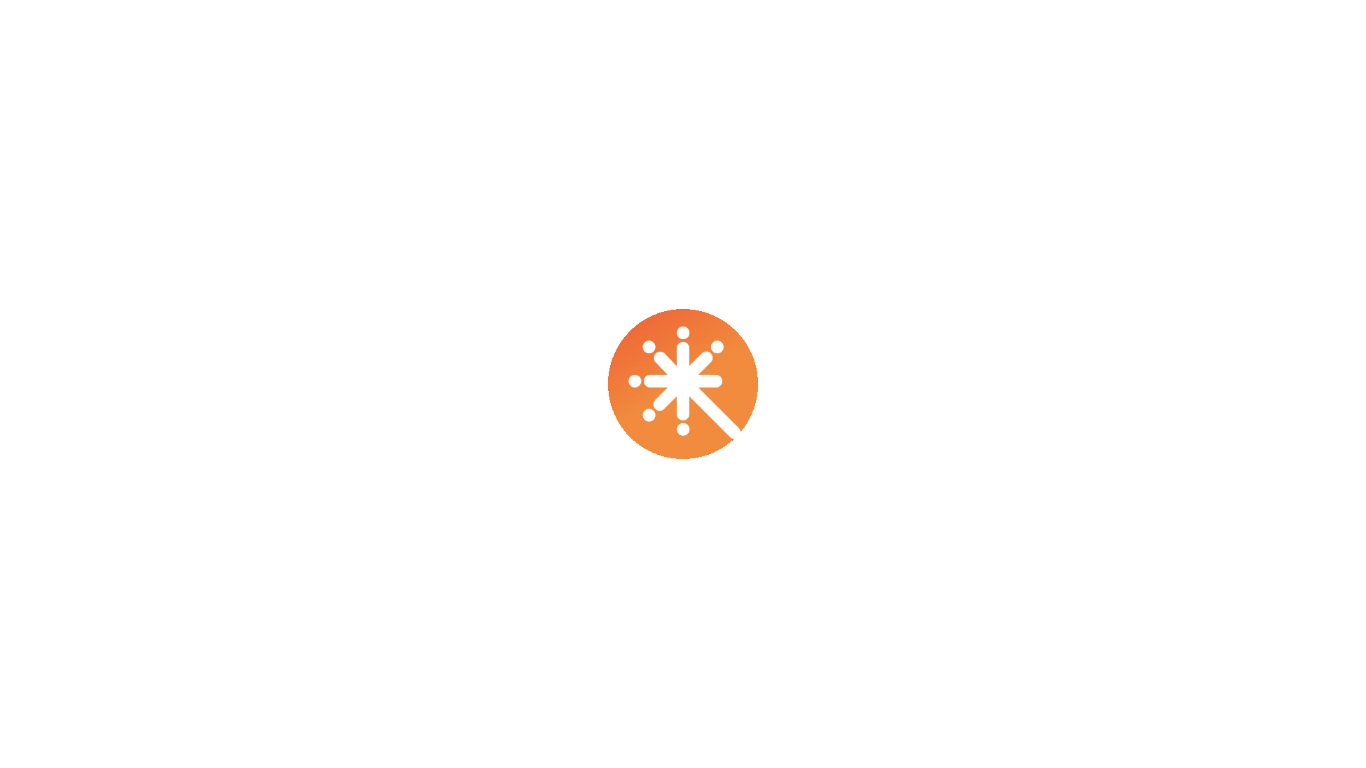 scroll, scrollTop: 0, scrollLeft: 0, axis: both 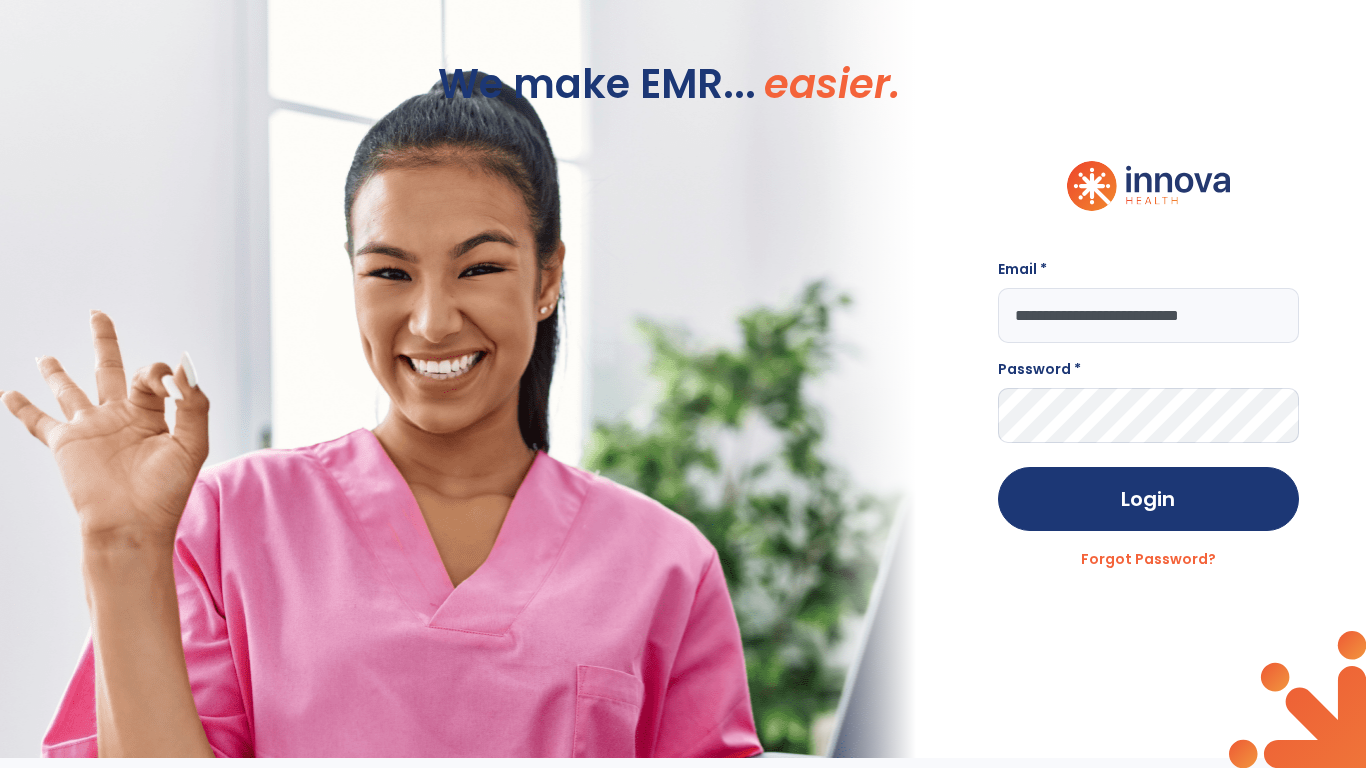 type on "**********" 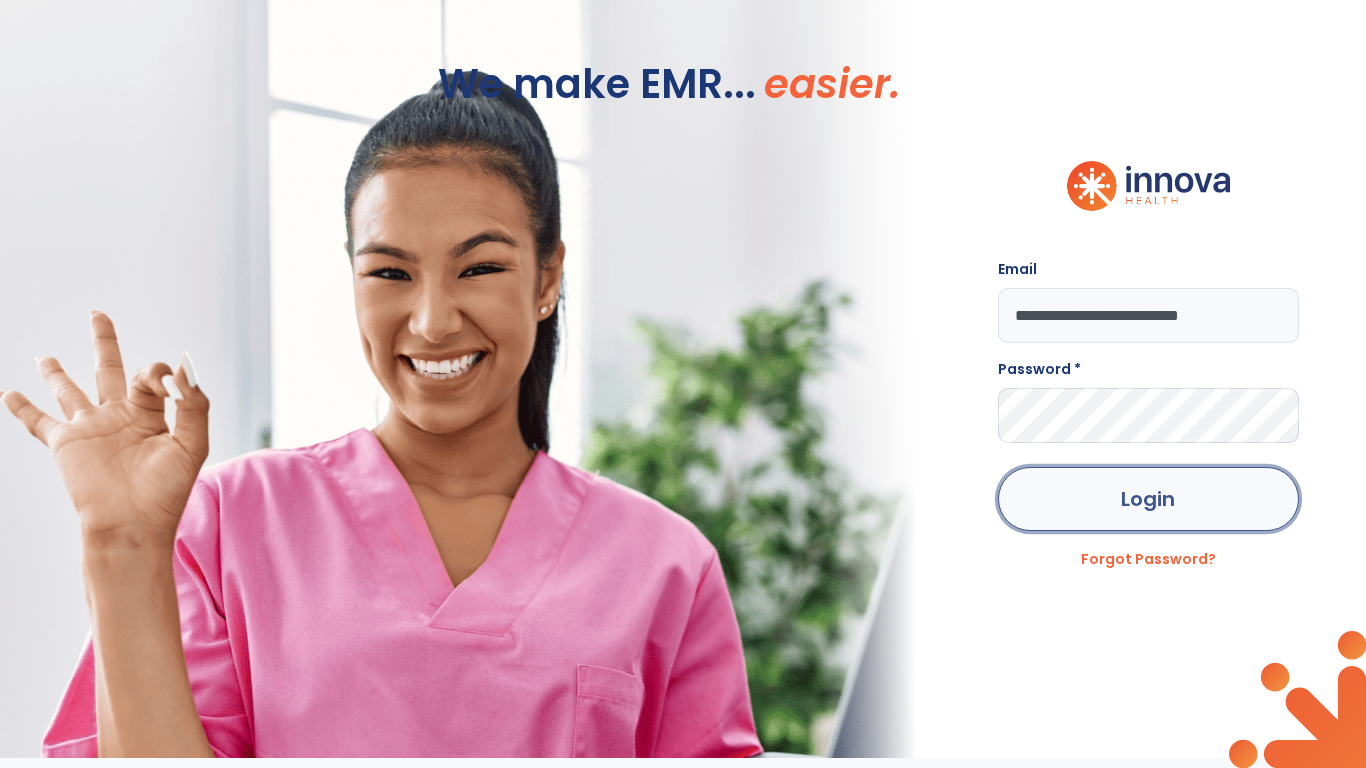 click on "Login" 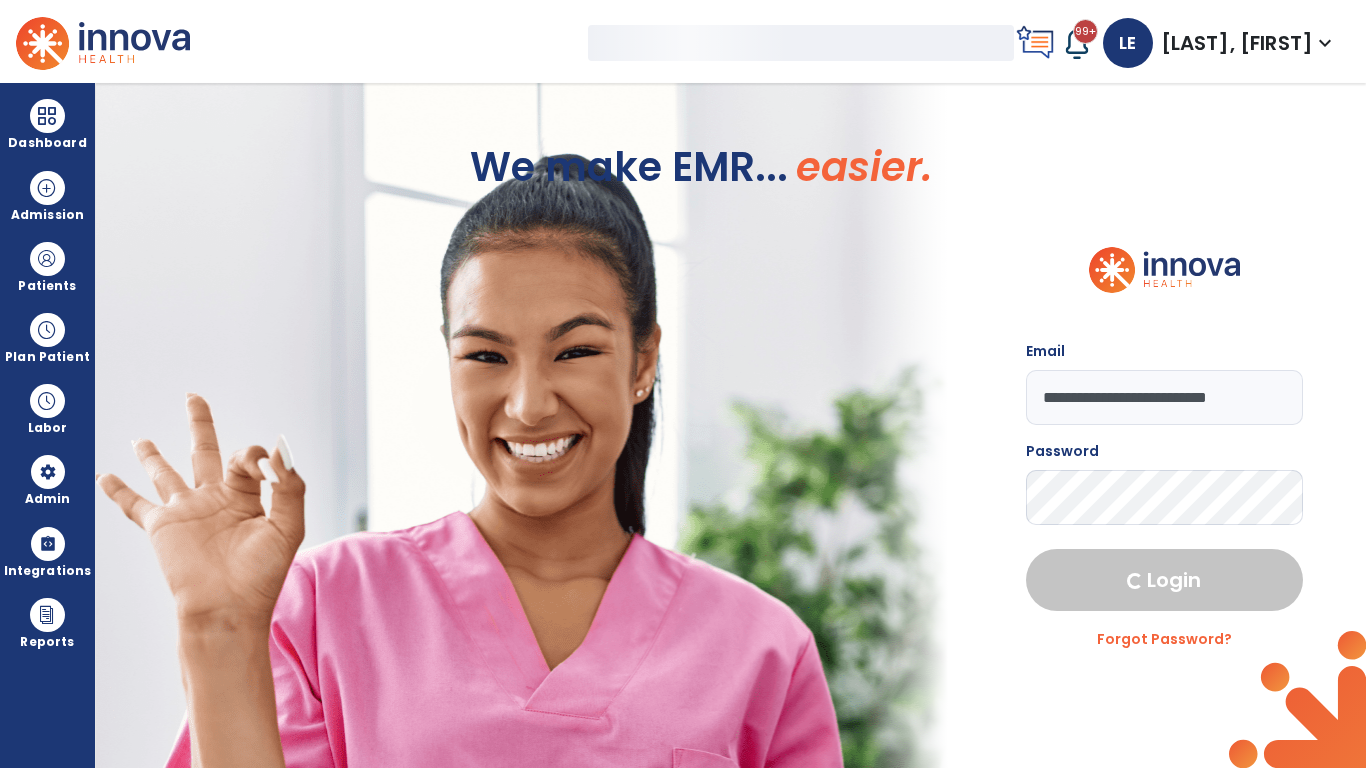 select on "***" 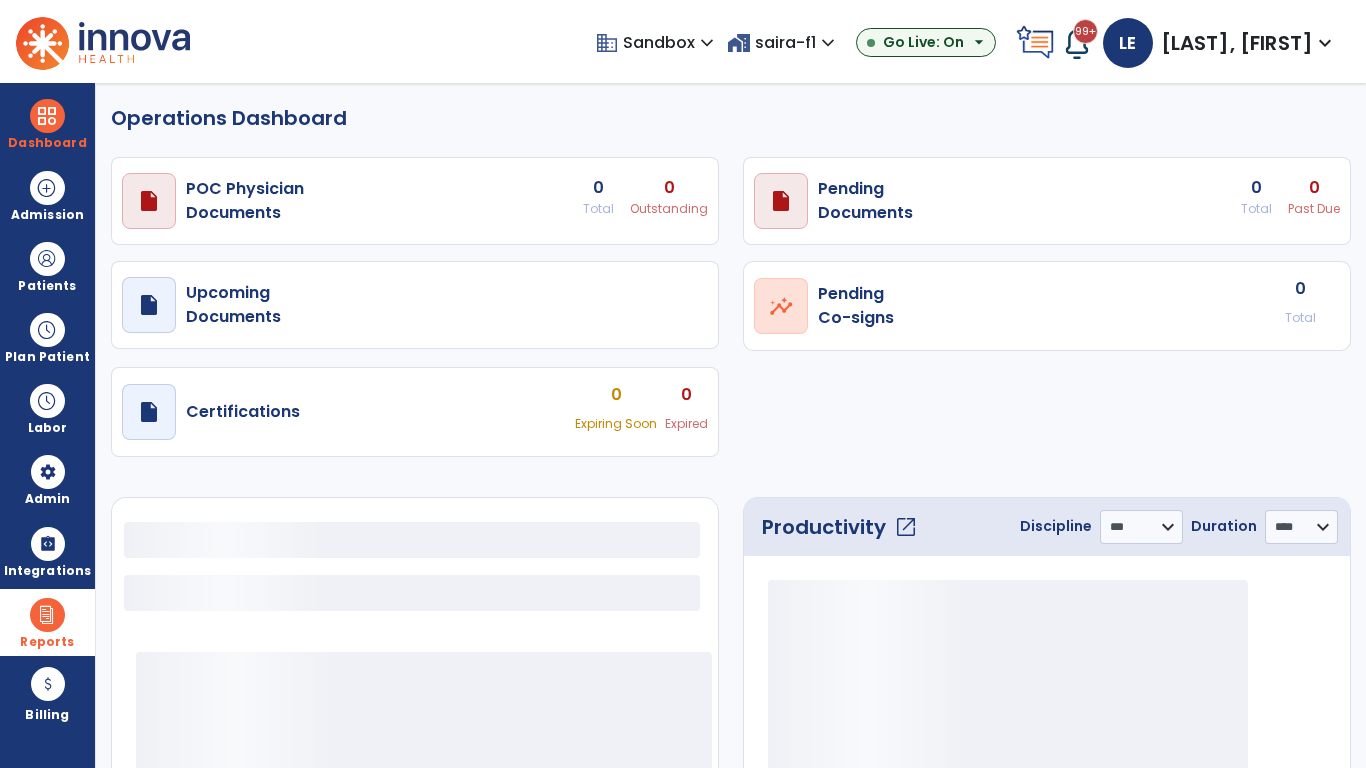 click at bounding box center (47, 615) 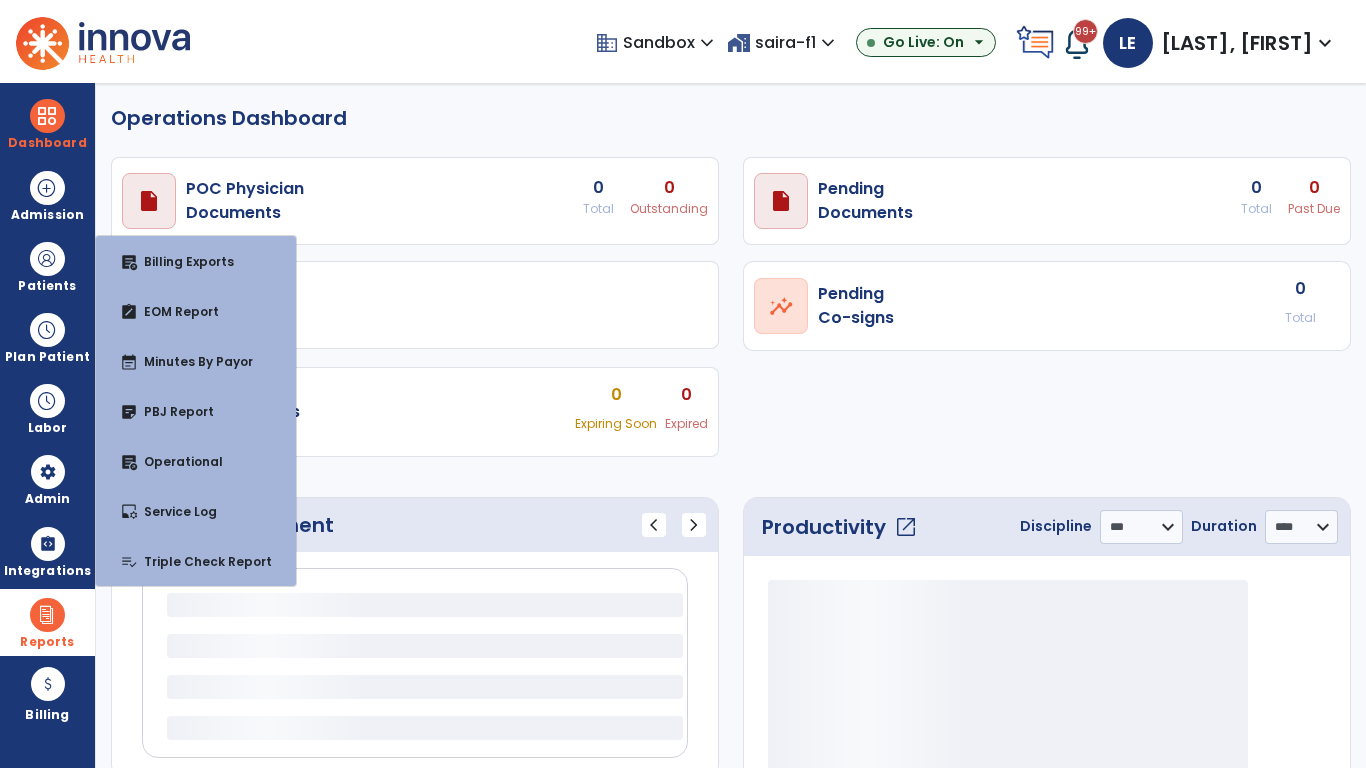 select on "***" 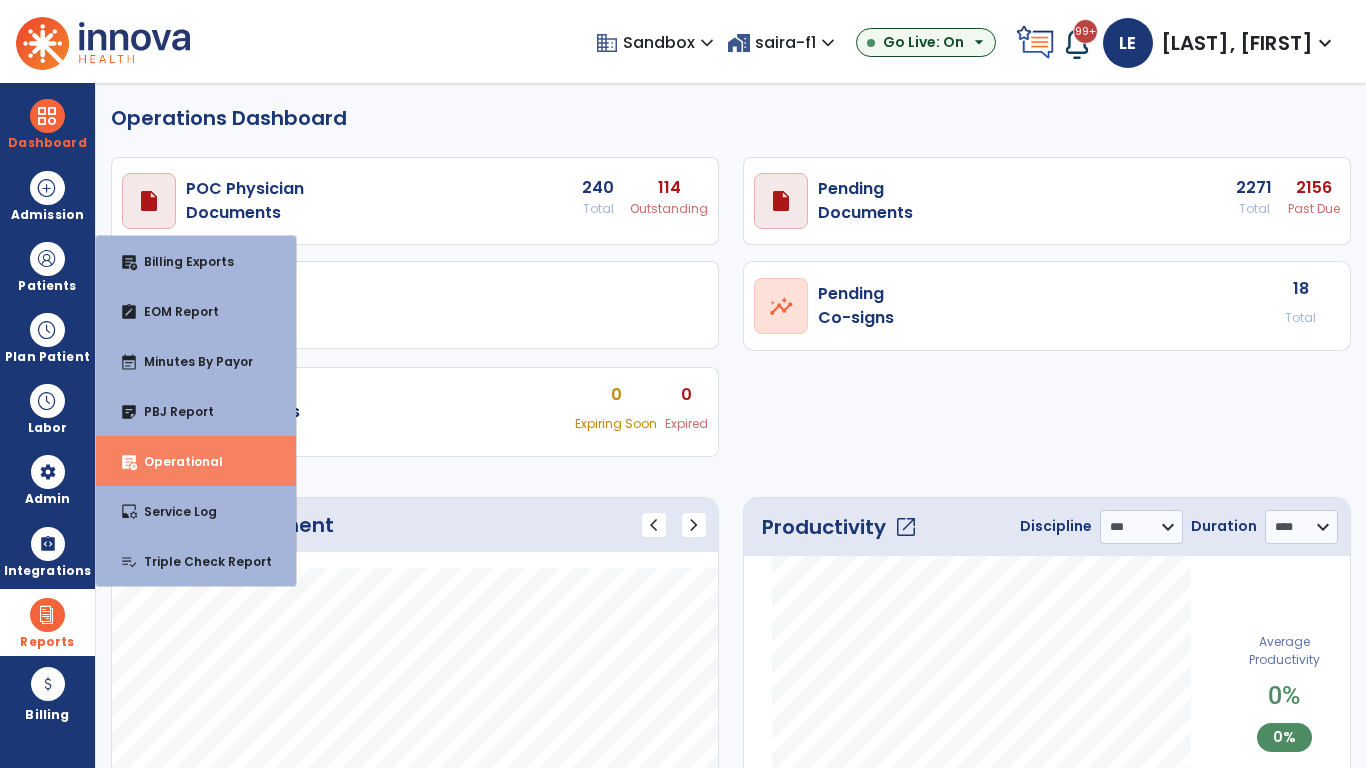 click on "Operational" at bounding box center (175, 461) 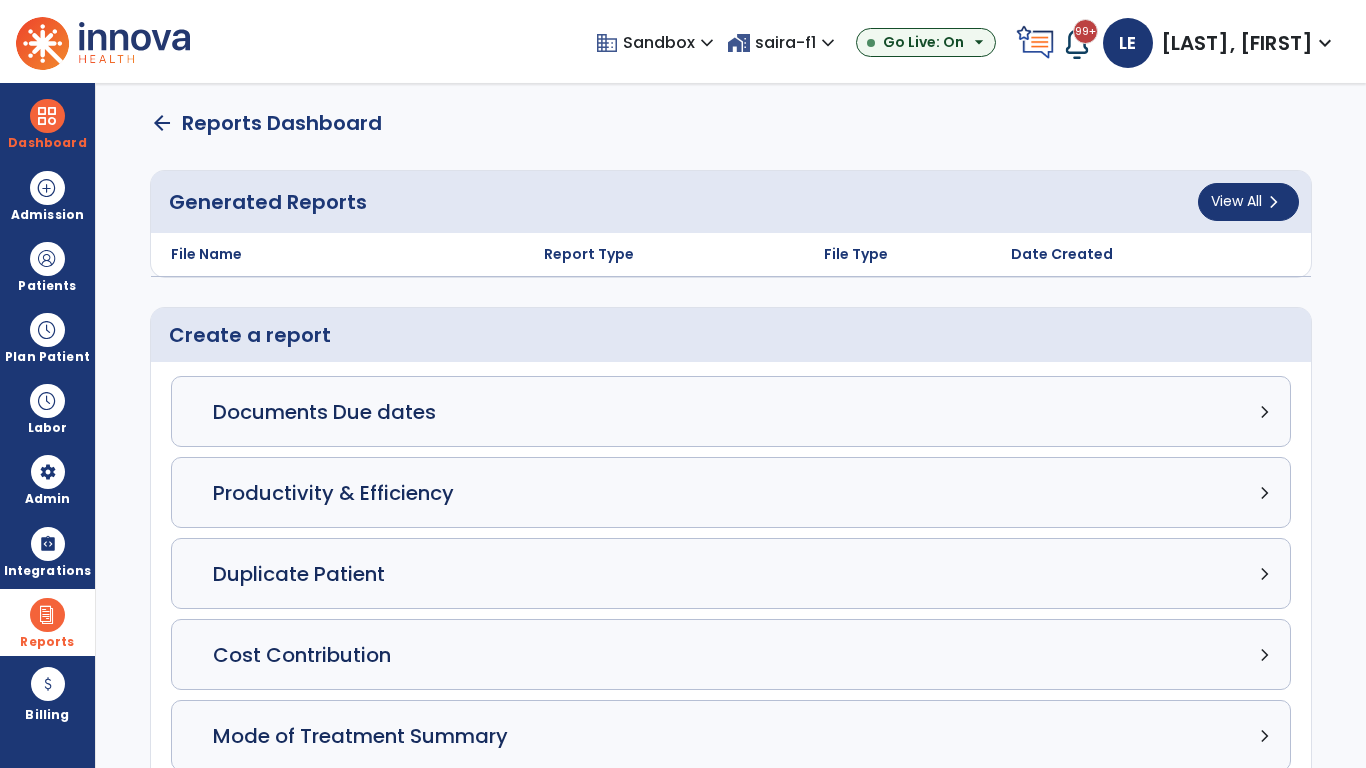 click on "Census Detail chevron_right" 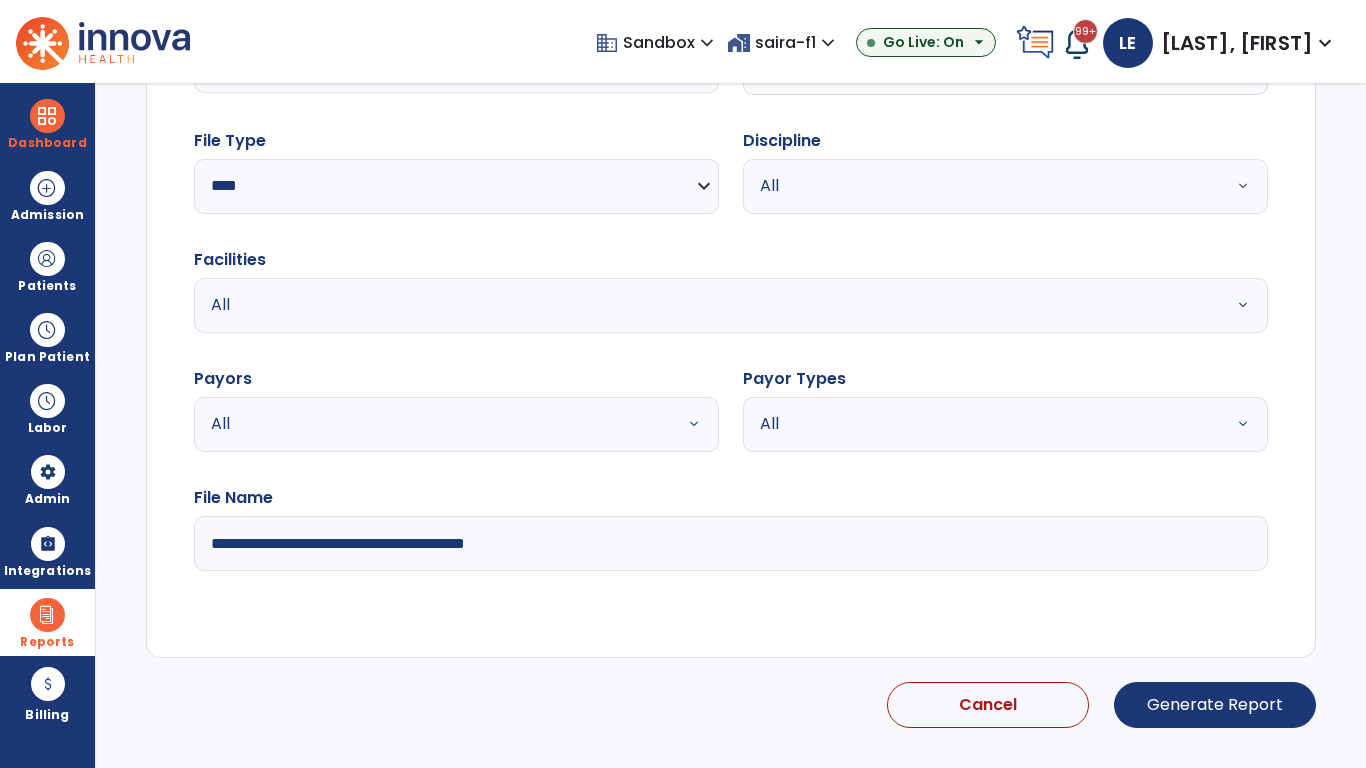 select on "*****" 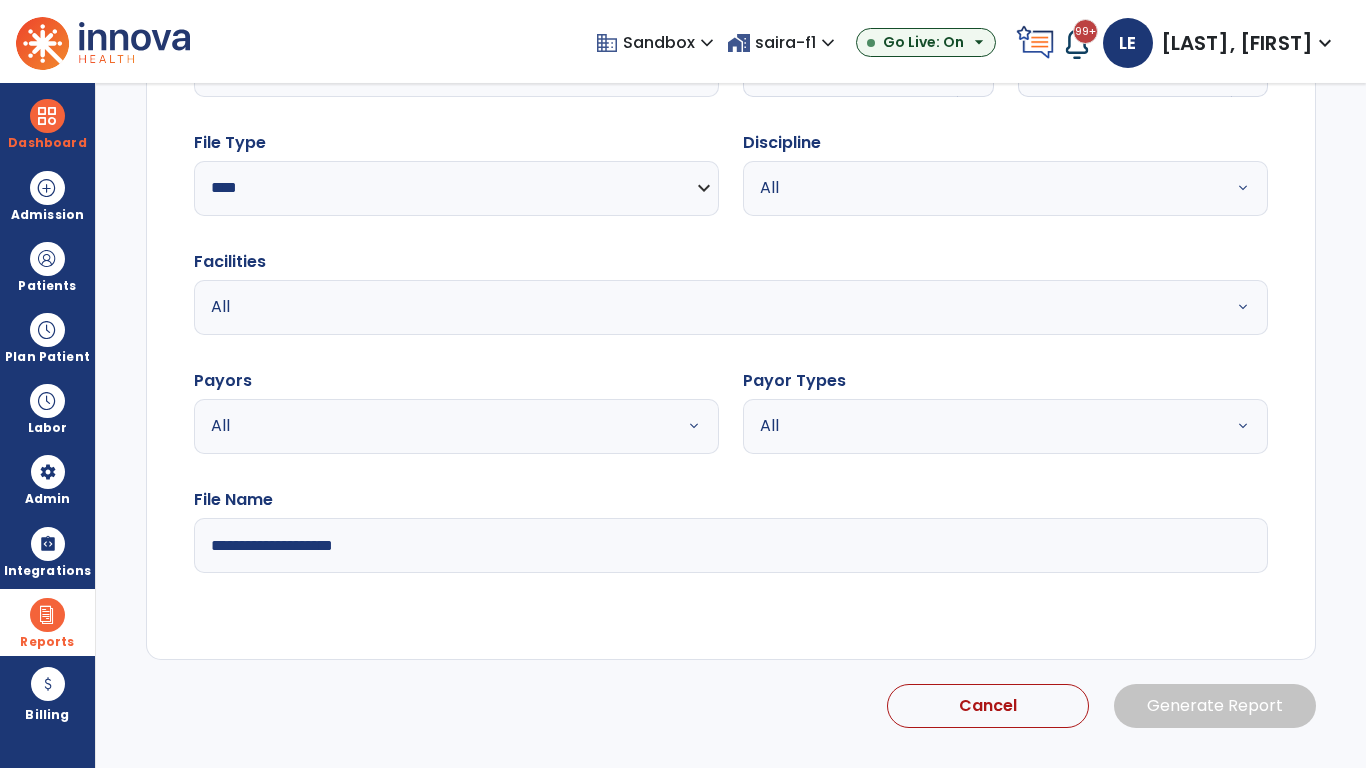 click 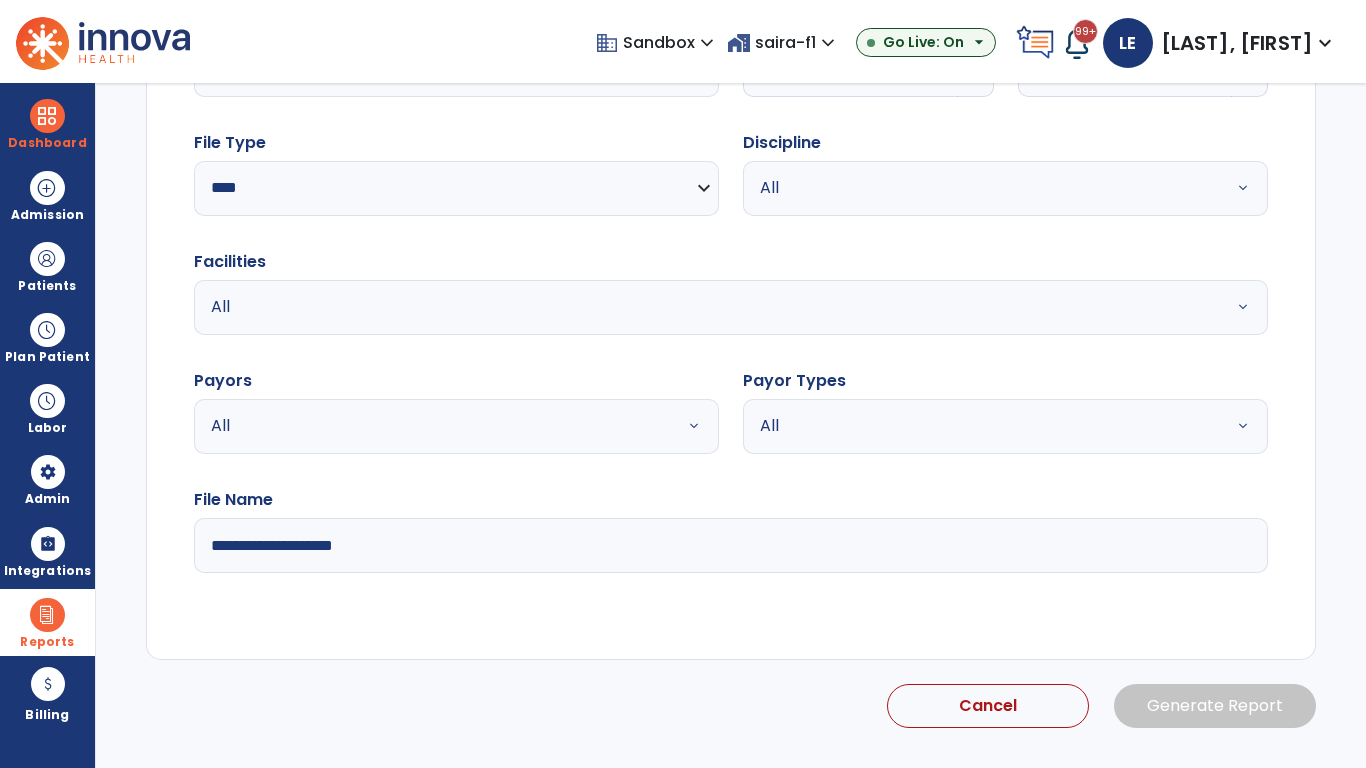 select on "*" 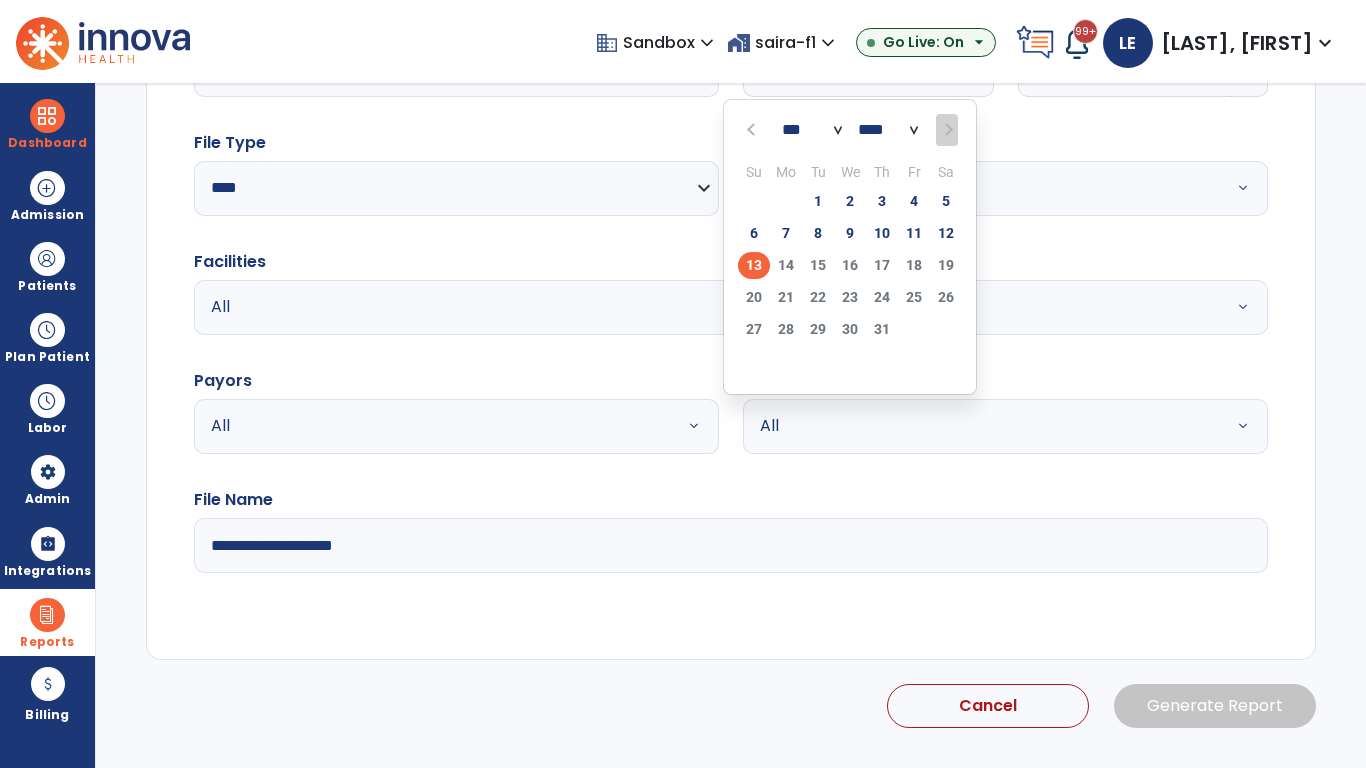 scroll, scrollTop: 192, scrollLeft: 0, axis: vertical 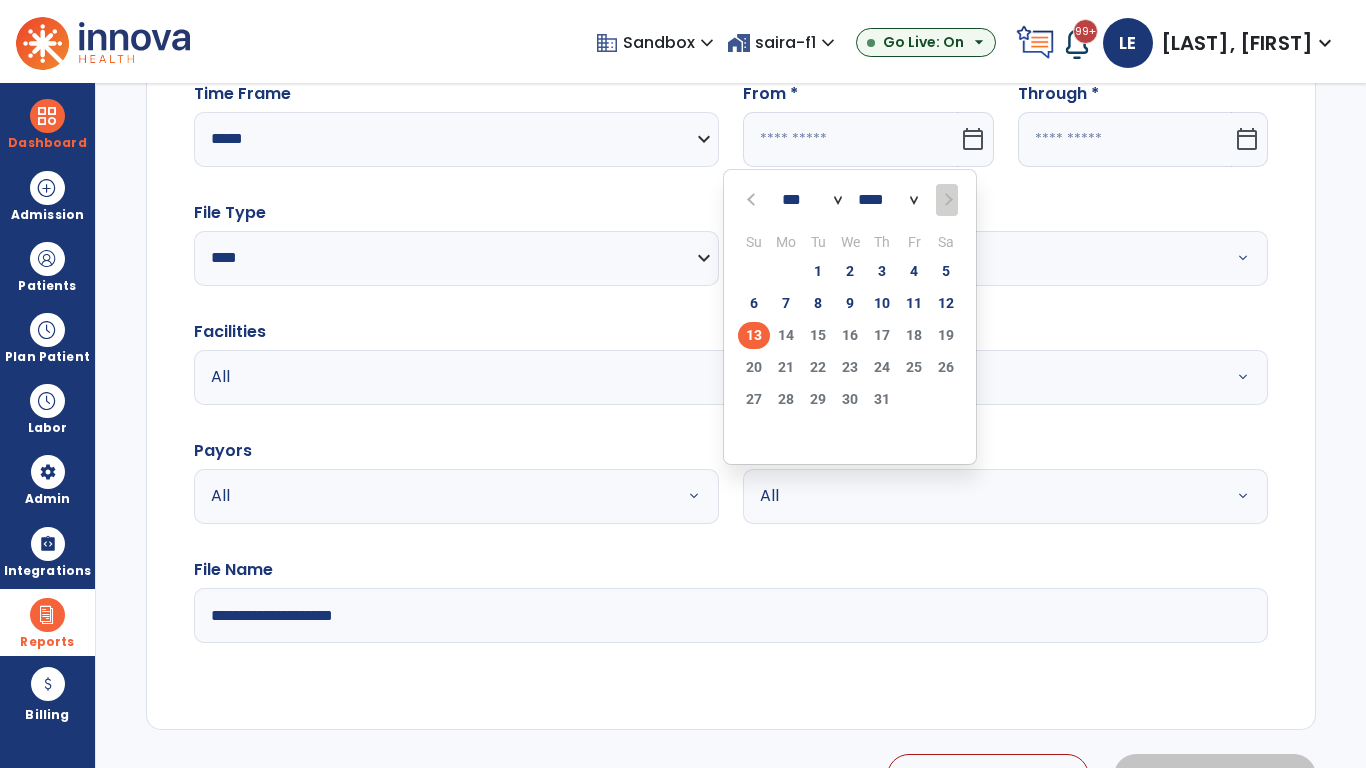 select on "****" 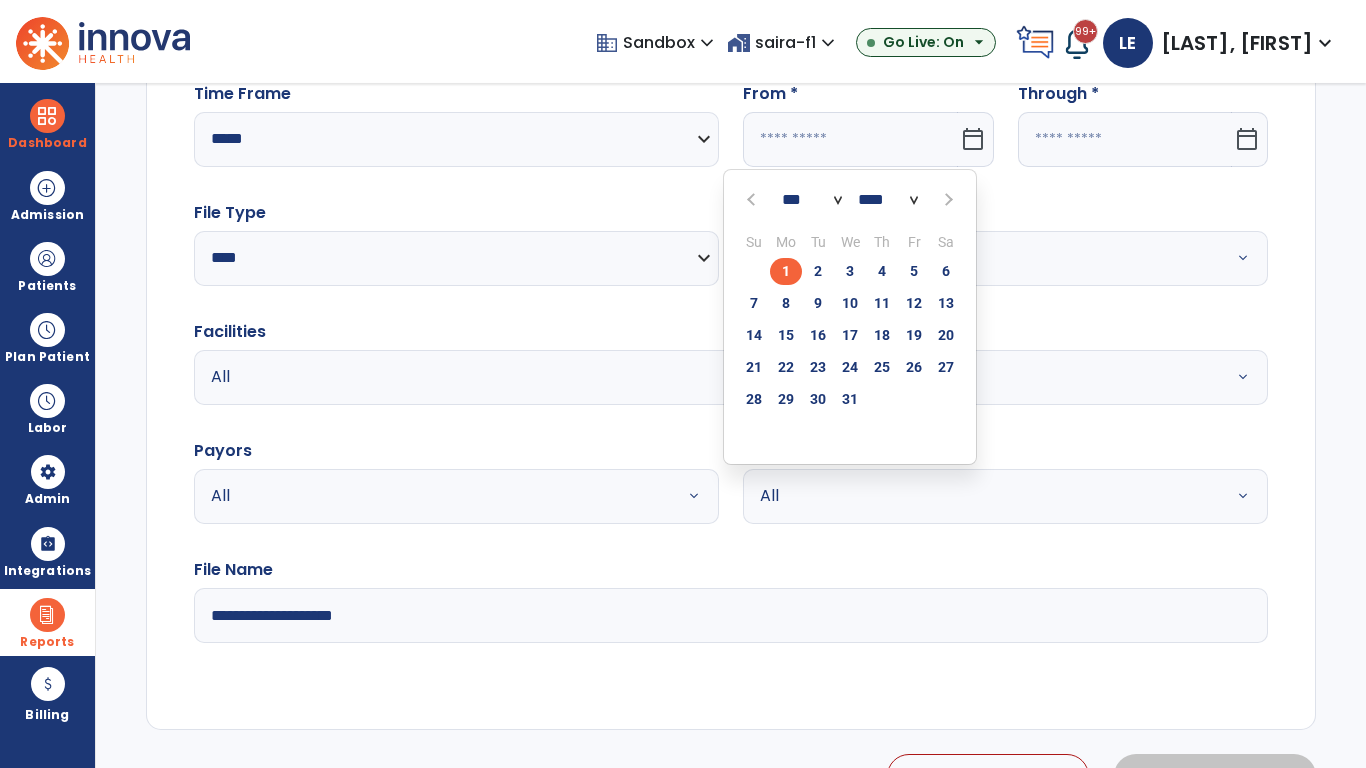 select on "**" 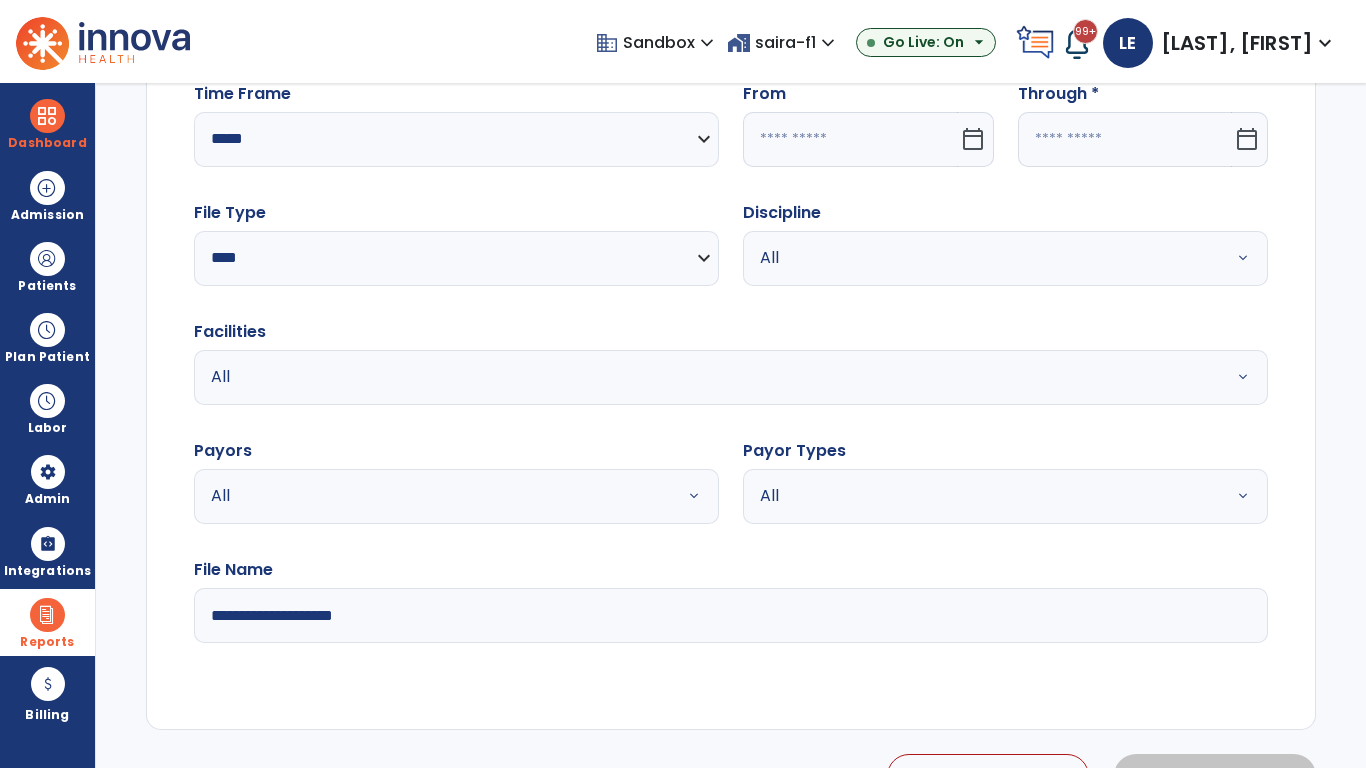 type on "**********" 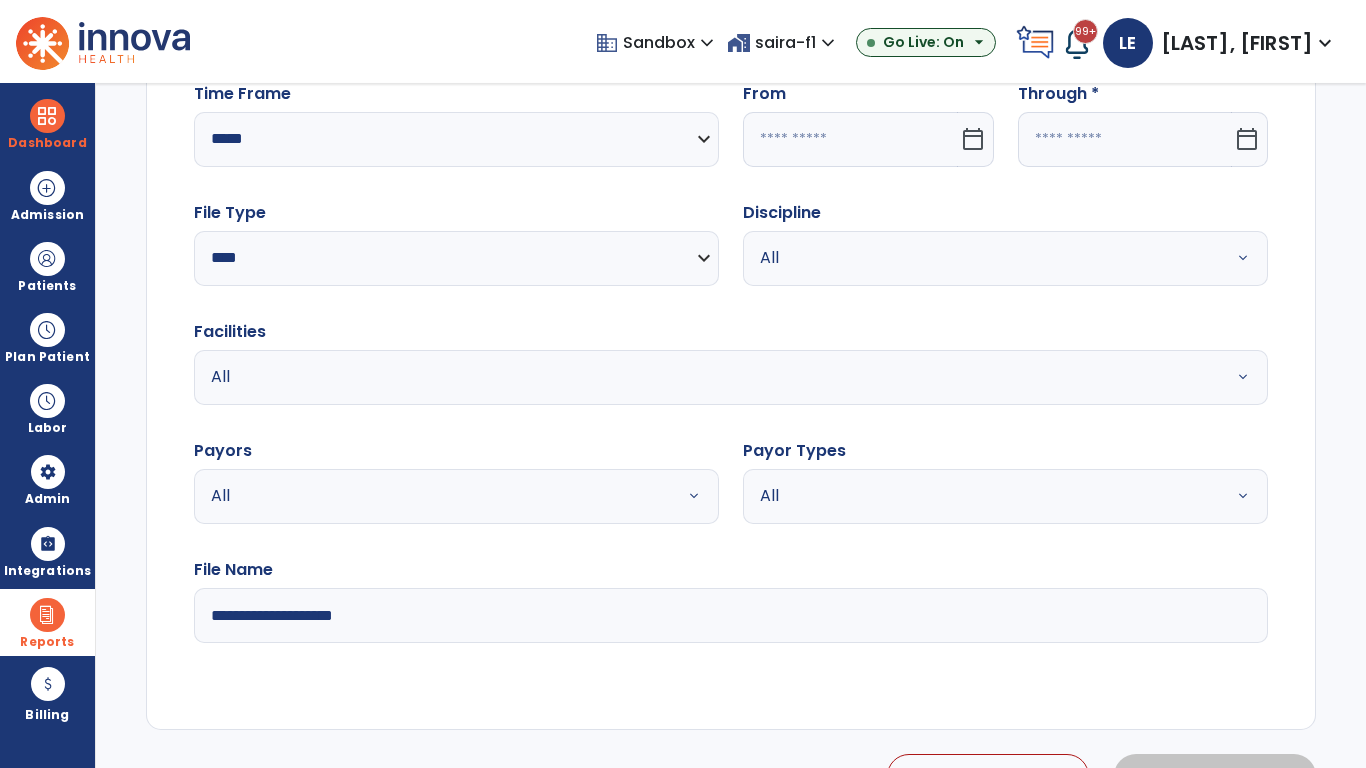 type on "*********" 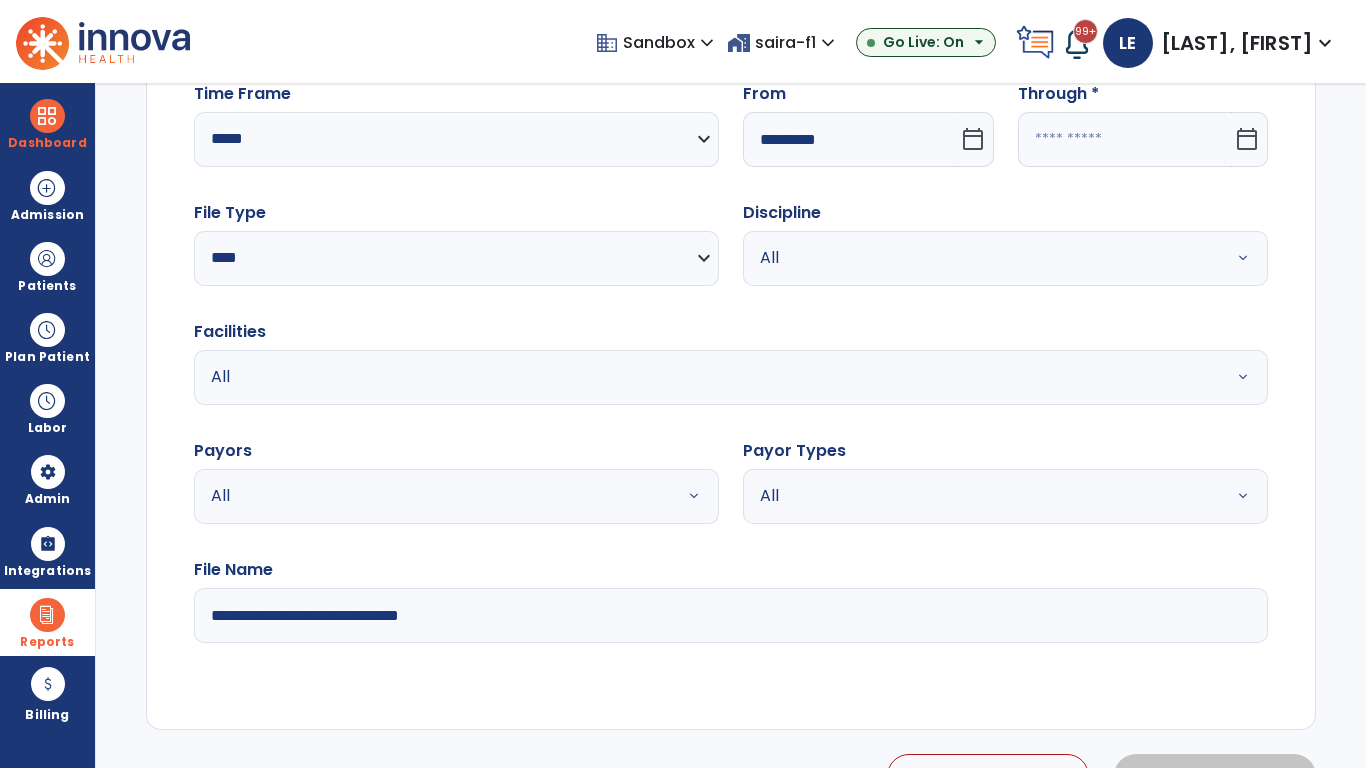 click 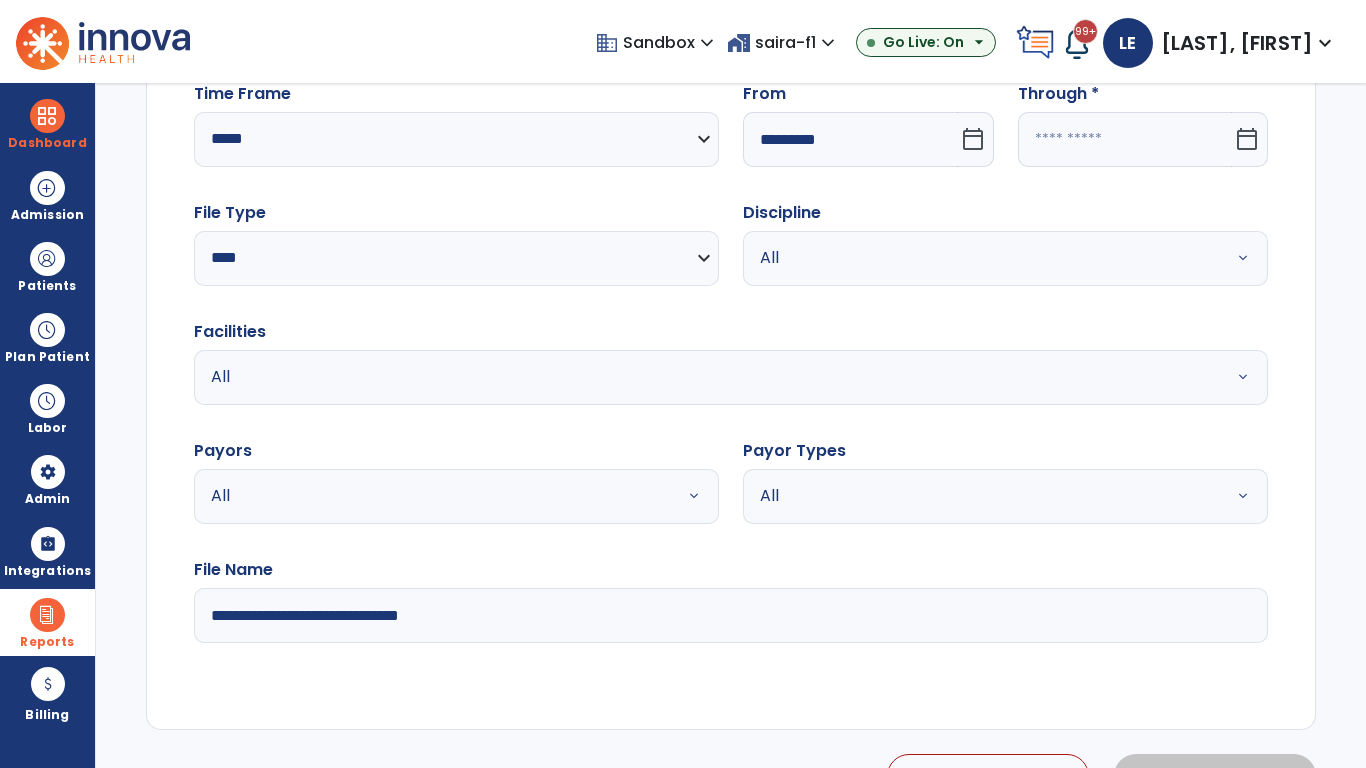 select on "*" 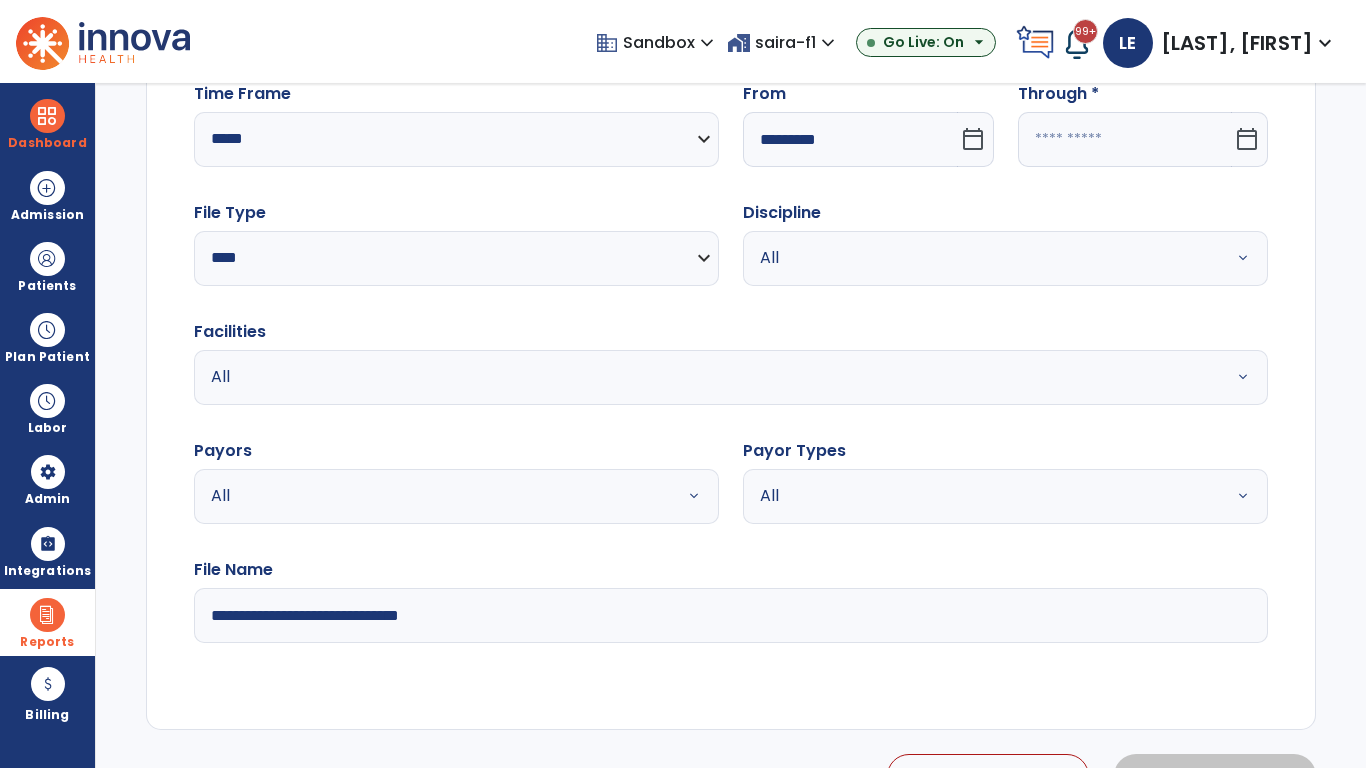 select on "****" 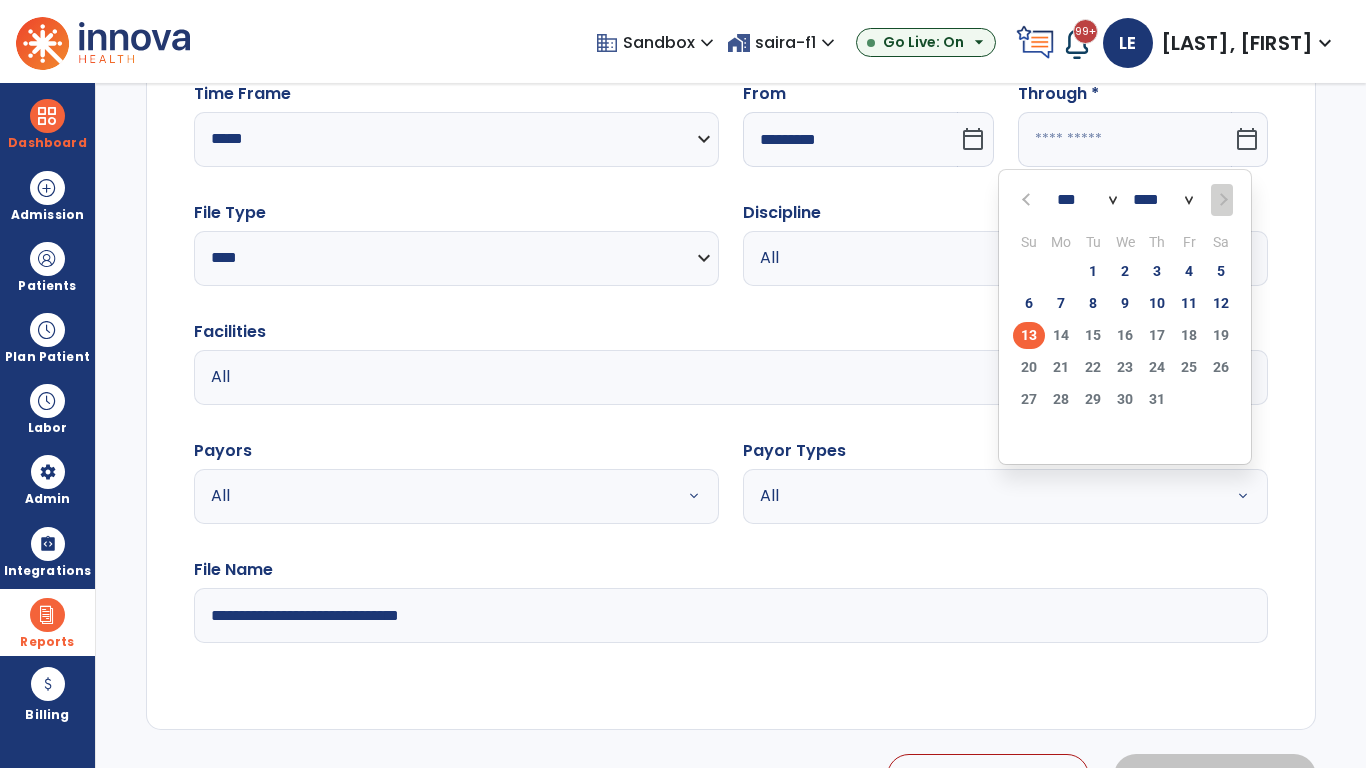 select on "*" 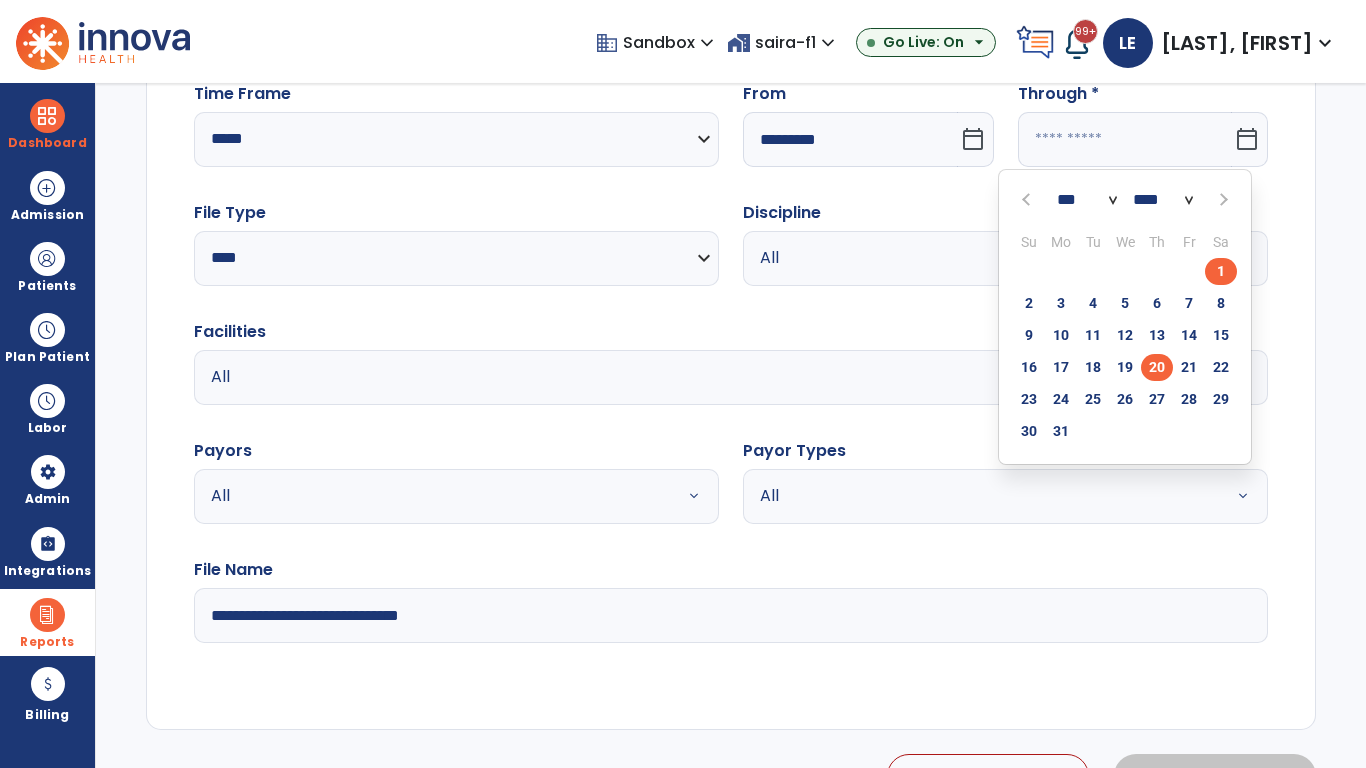 click on "20" 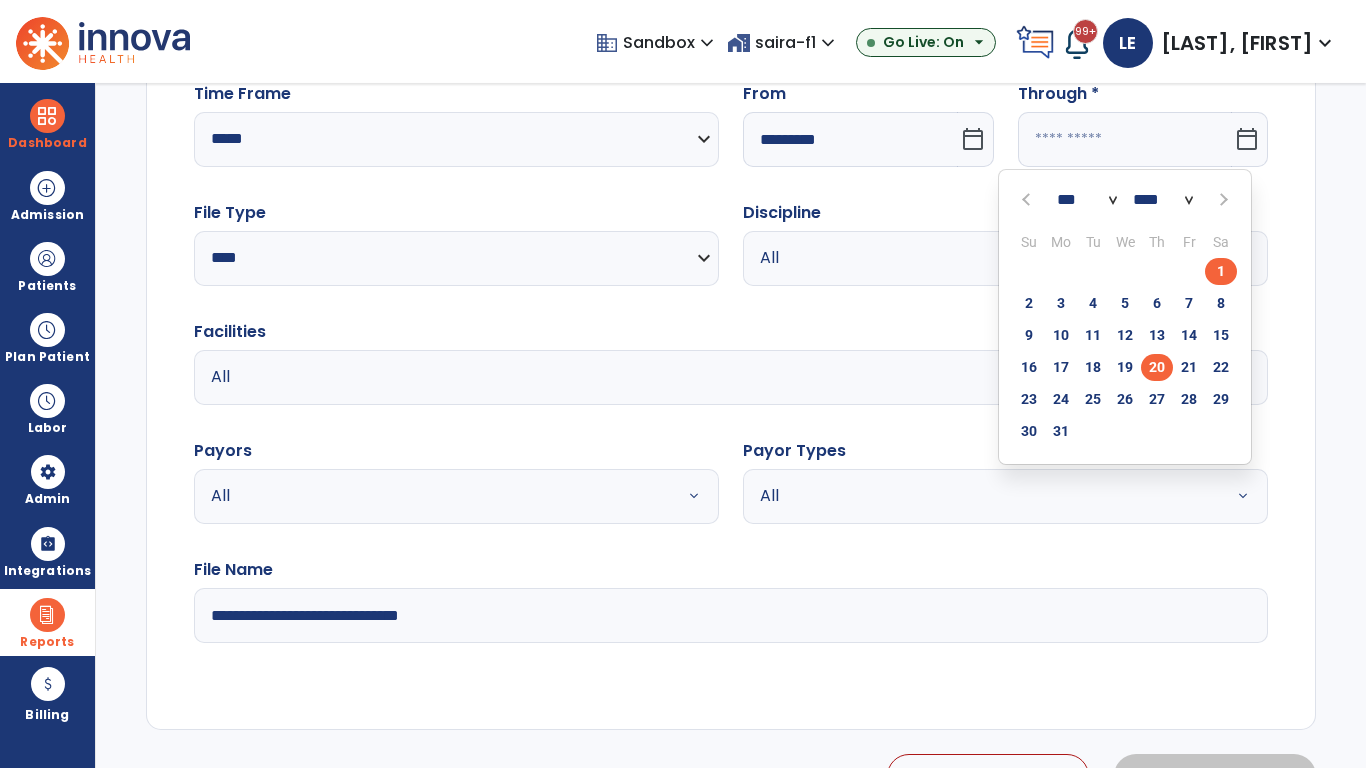 type on "**********" 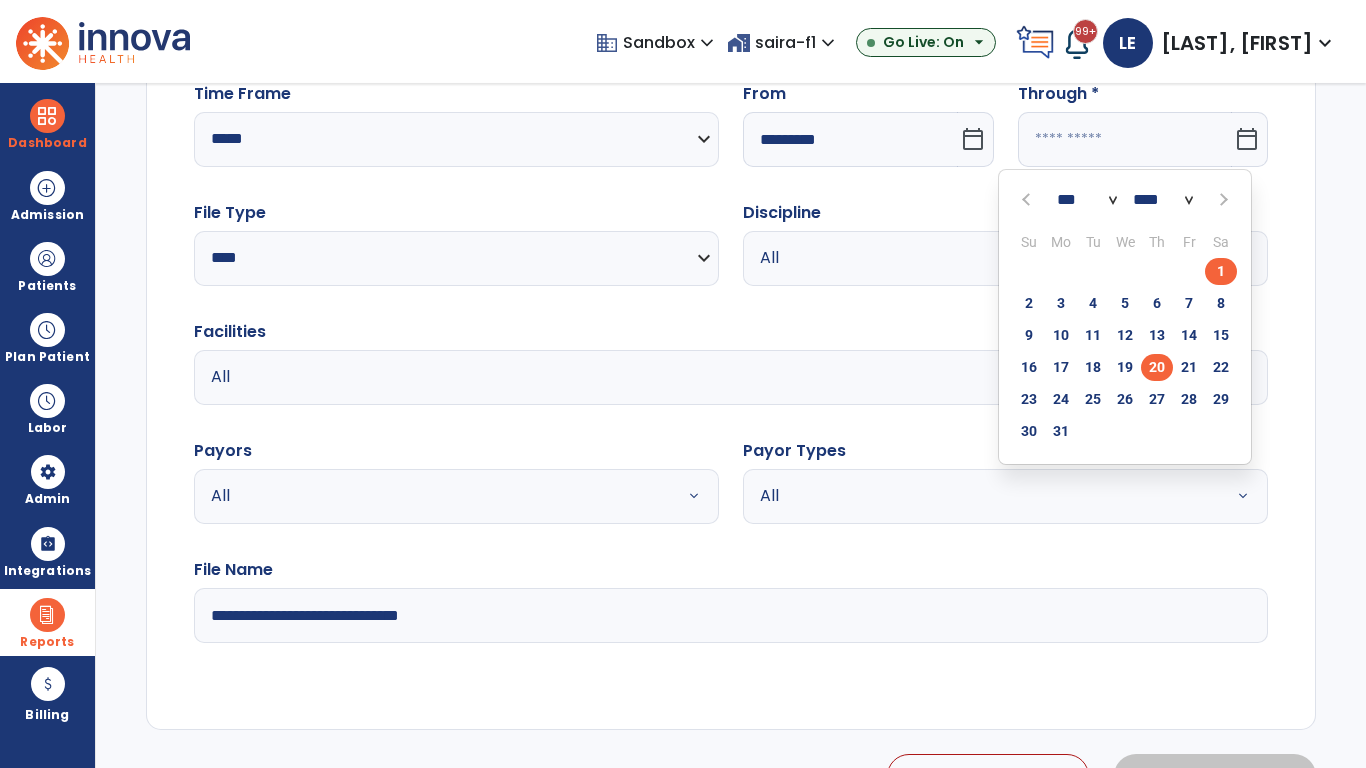 type on "*********" 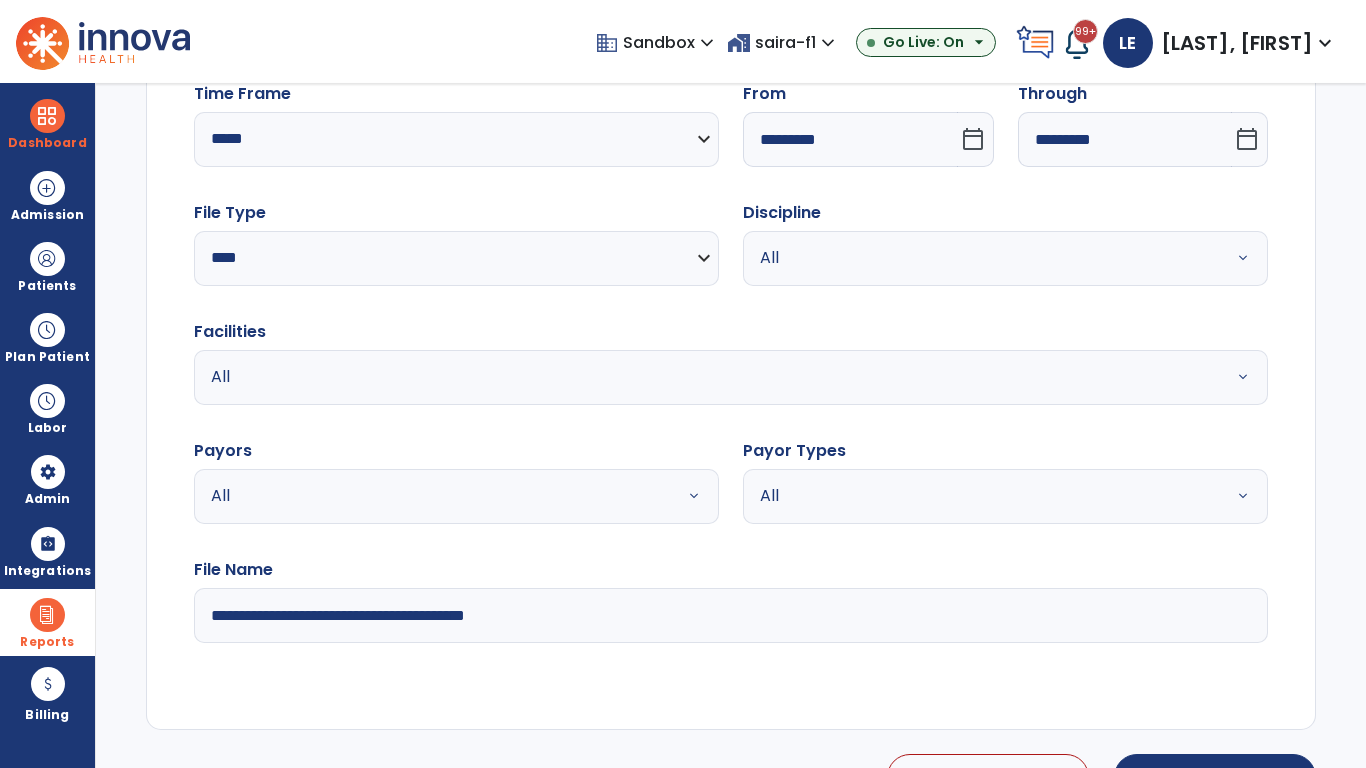 click on "All" at bounding box center [981, 258] 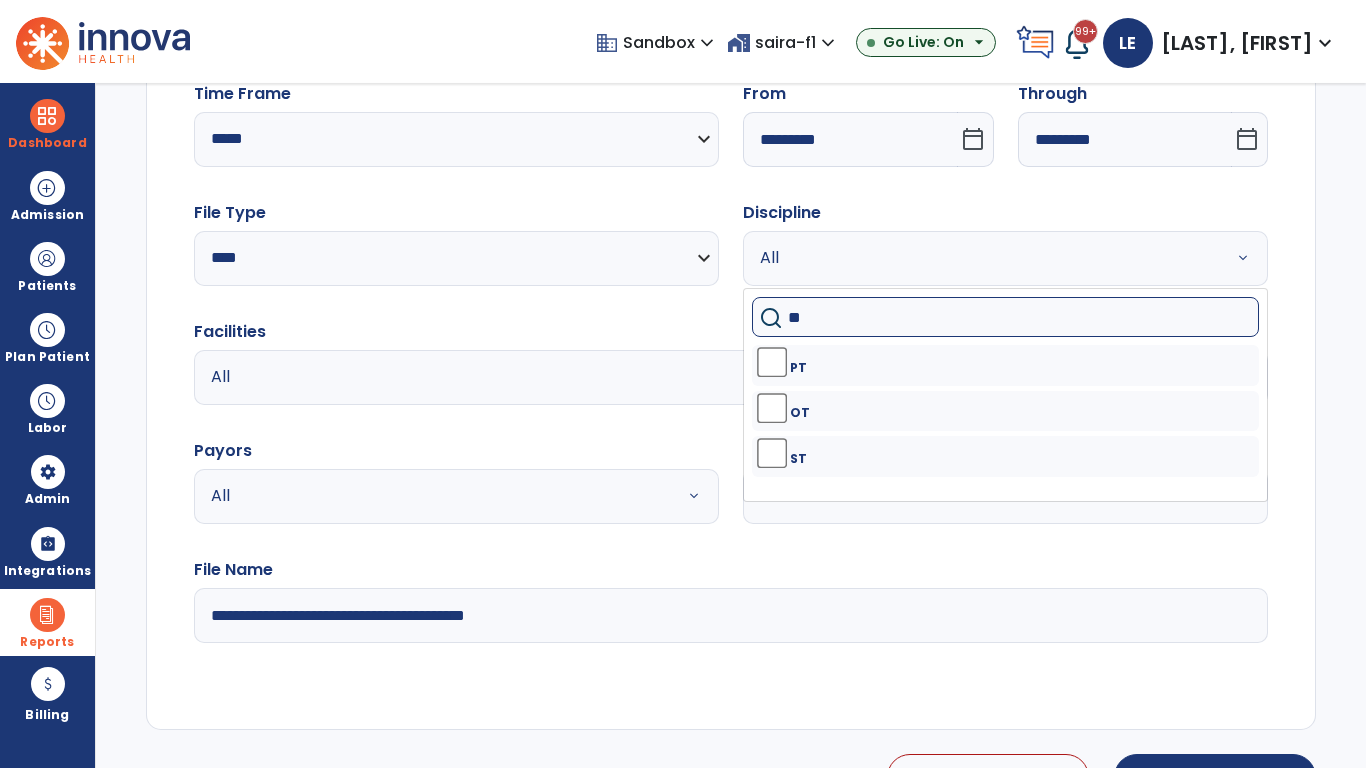 type on "**" 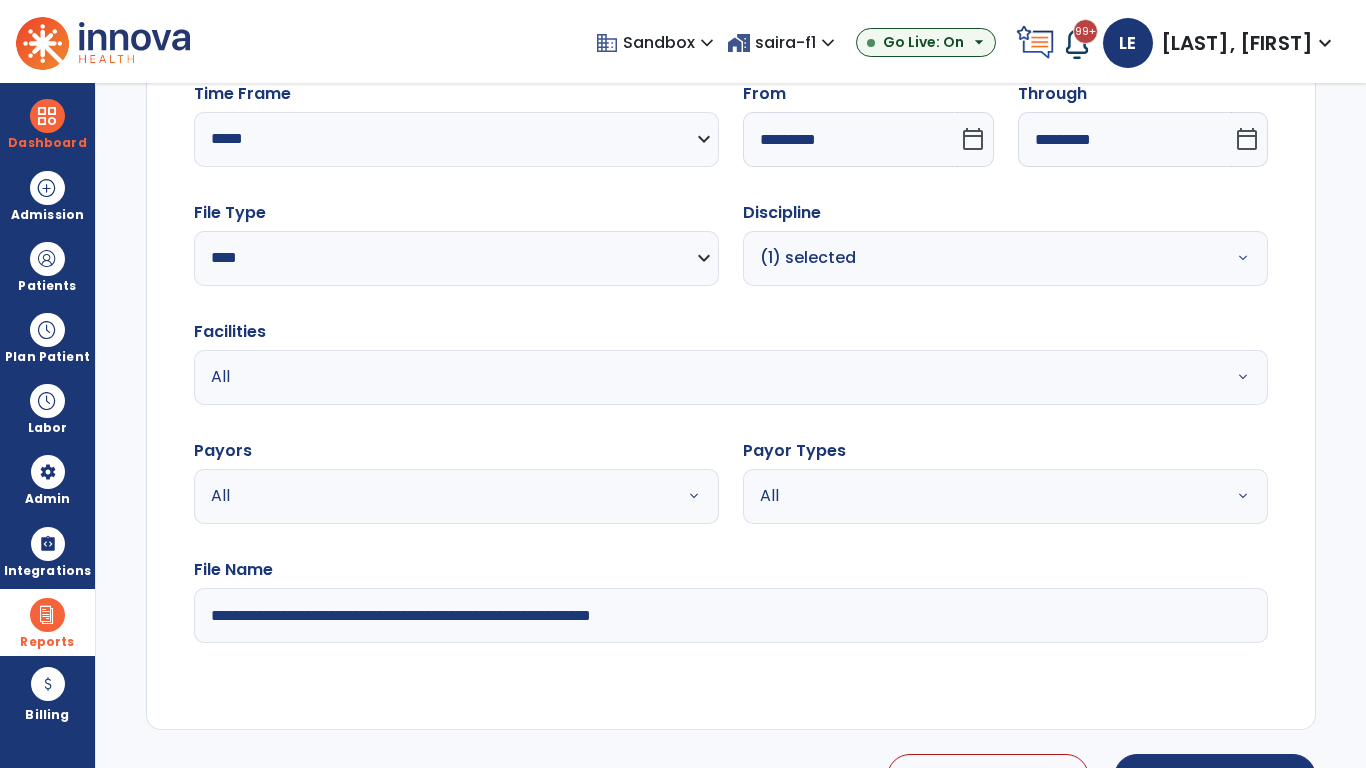 type on "**********" 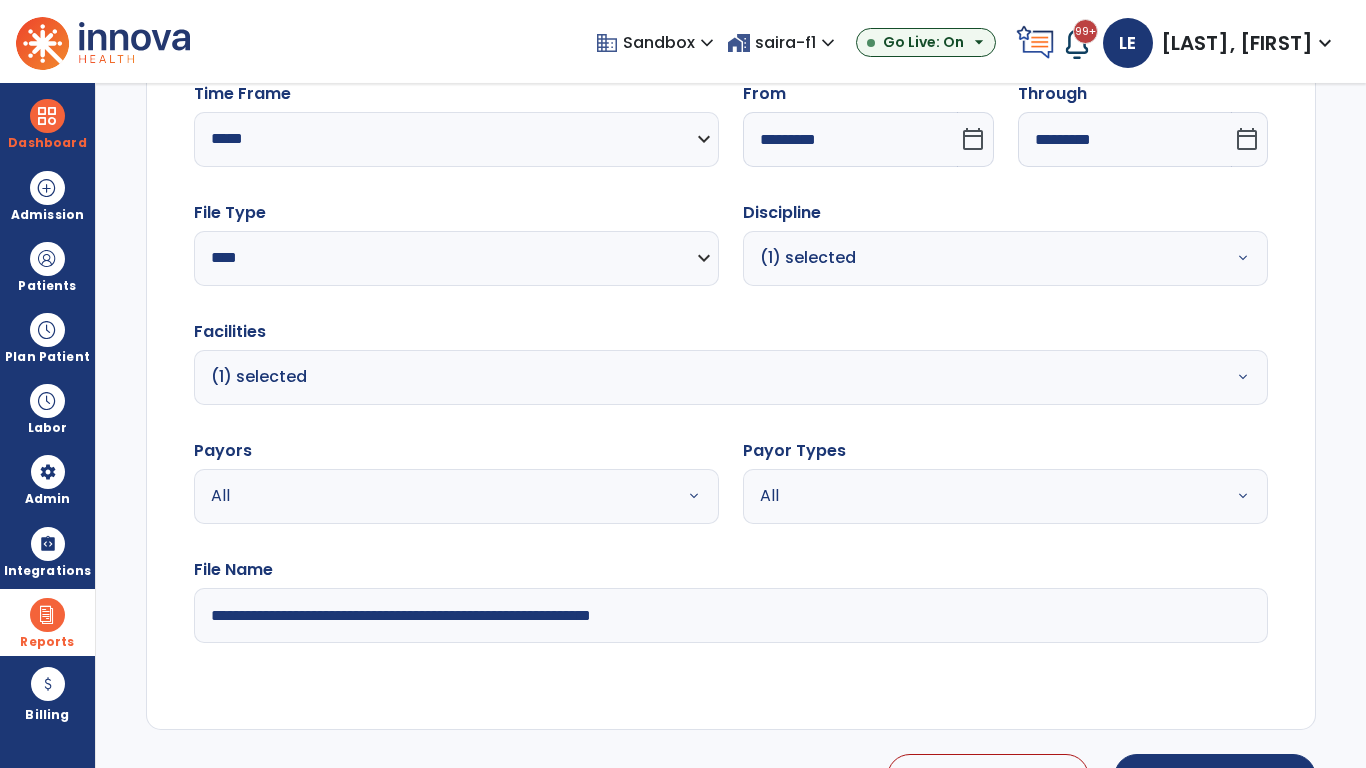 click on "All" at bounding box center (432, 496) 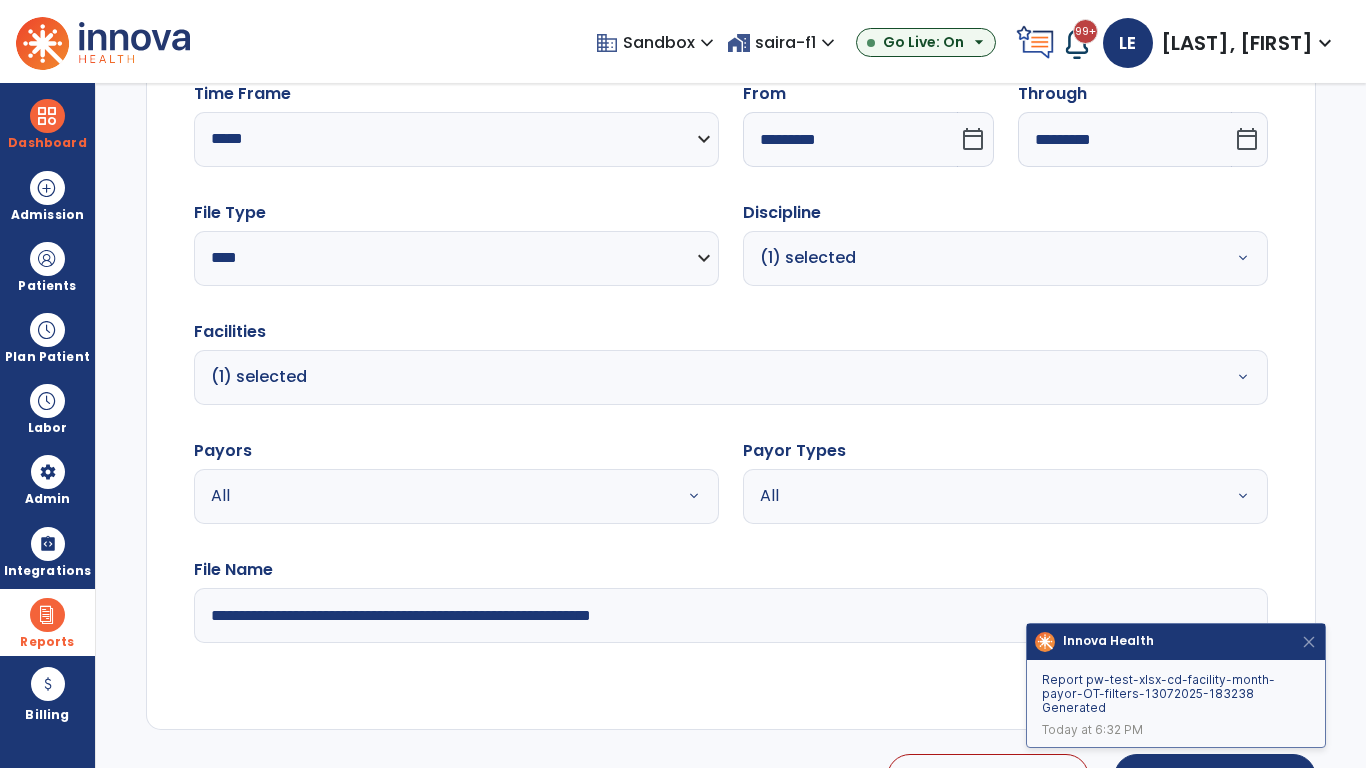 click on "All" at bounding box center (981, 496) 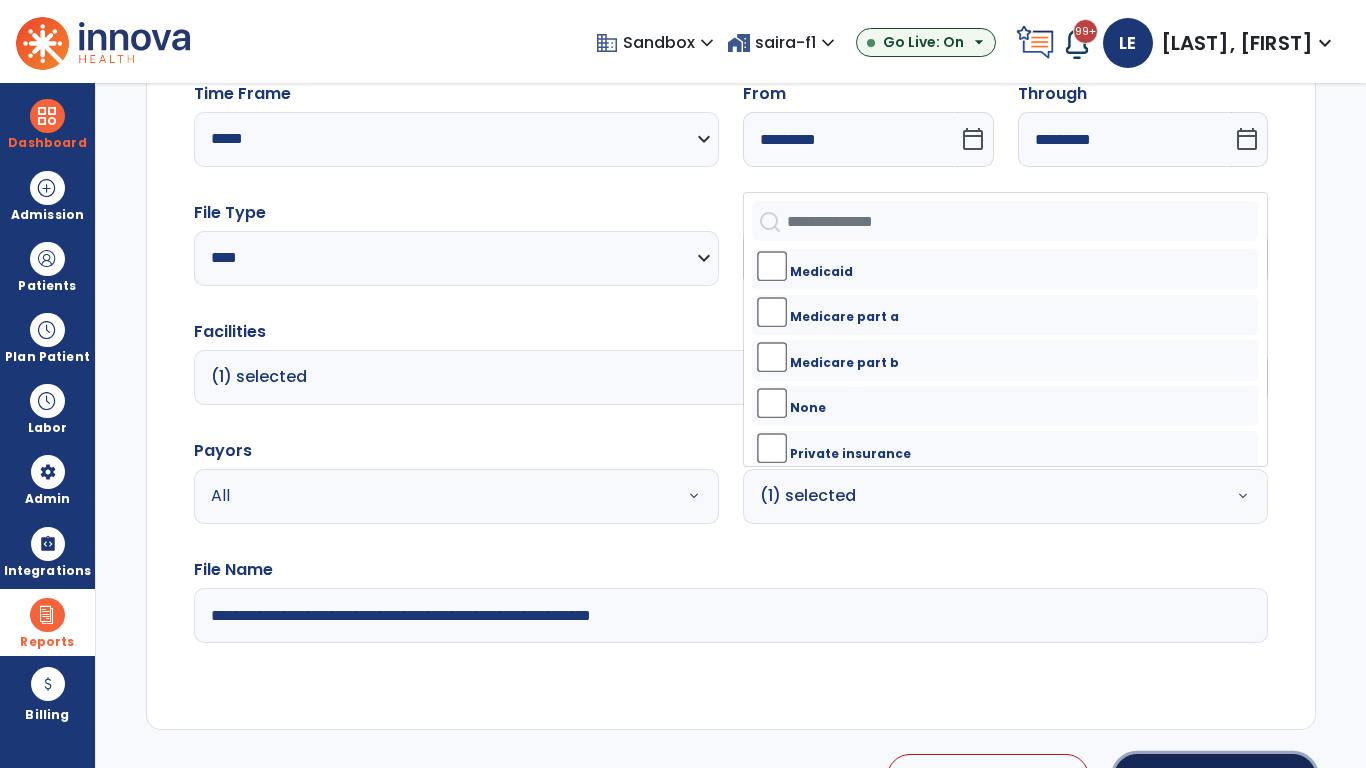 click on "Generate Report" 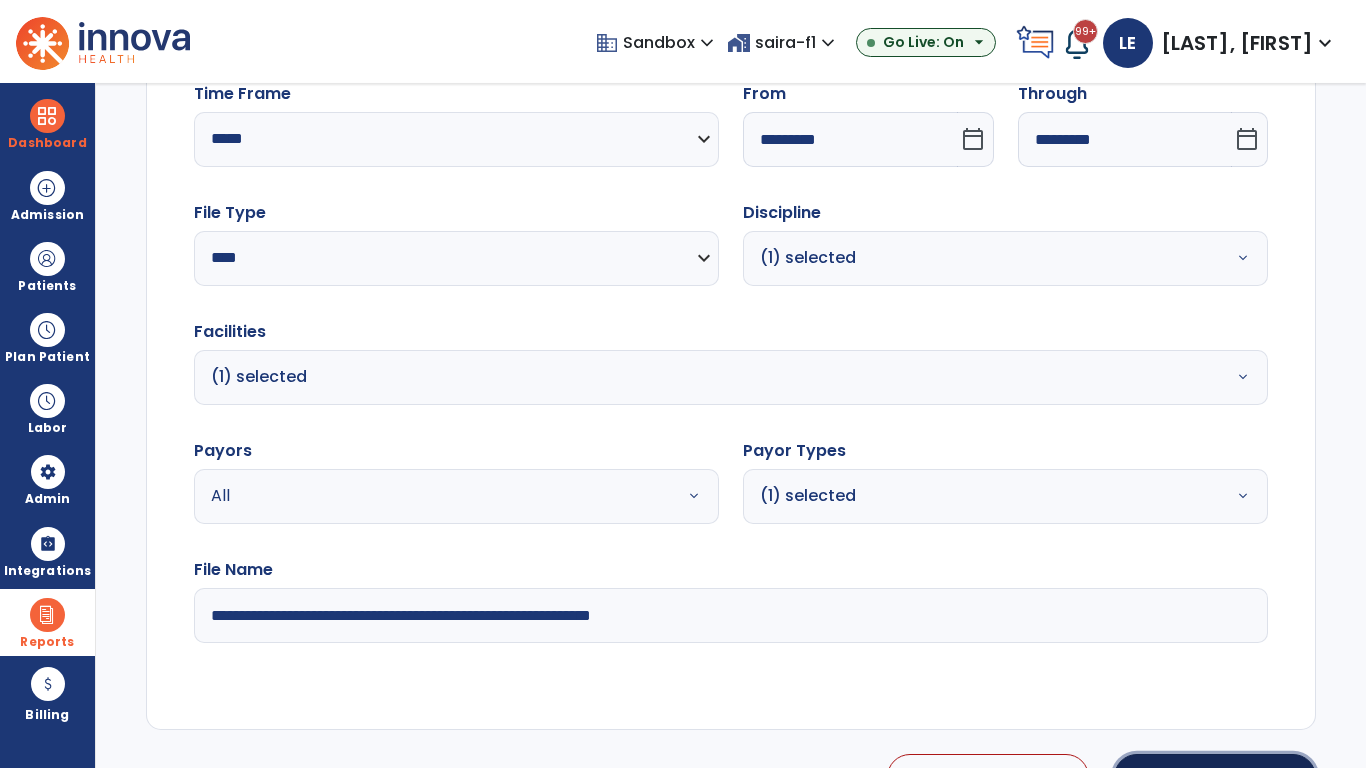 scroll, scrollTop: 224, scrollLeft: 0, axis: vertical 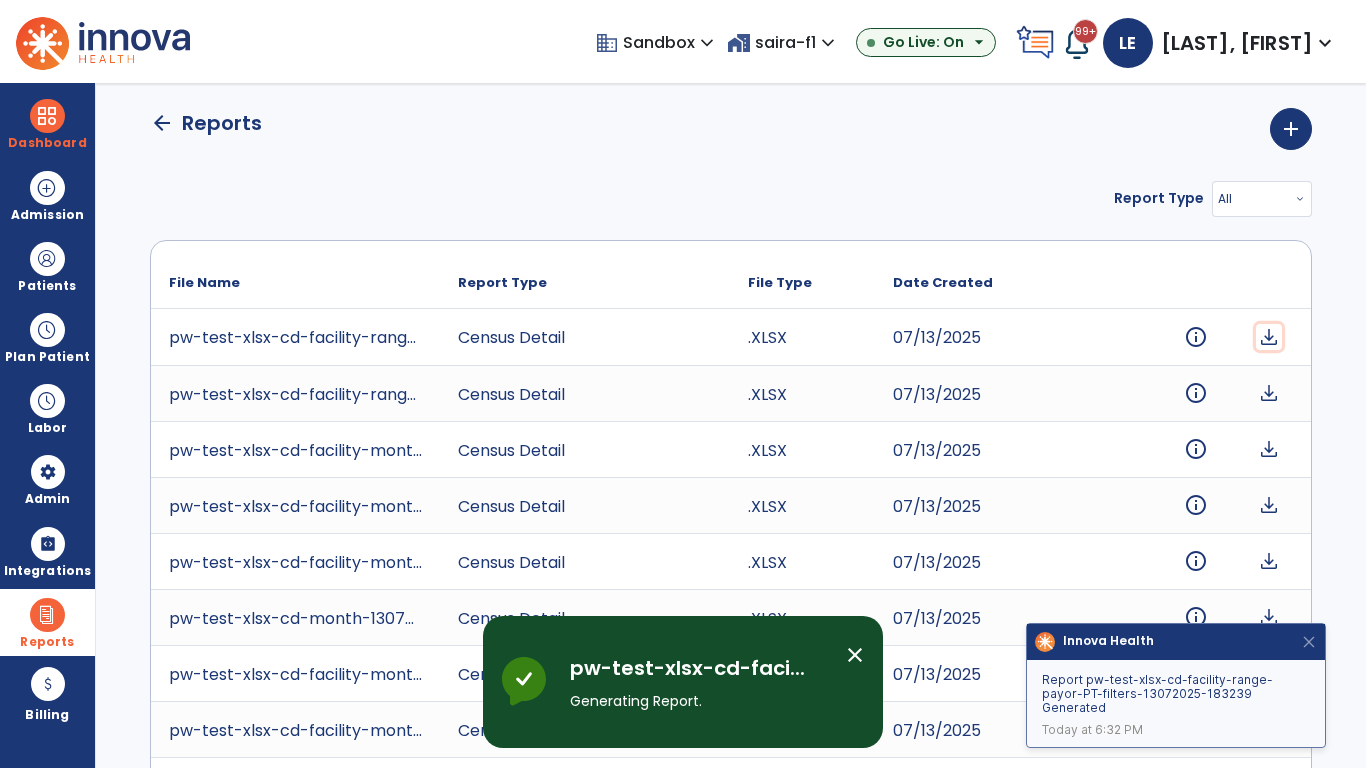 click on "download" 